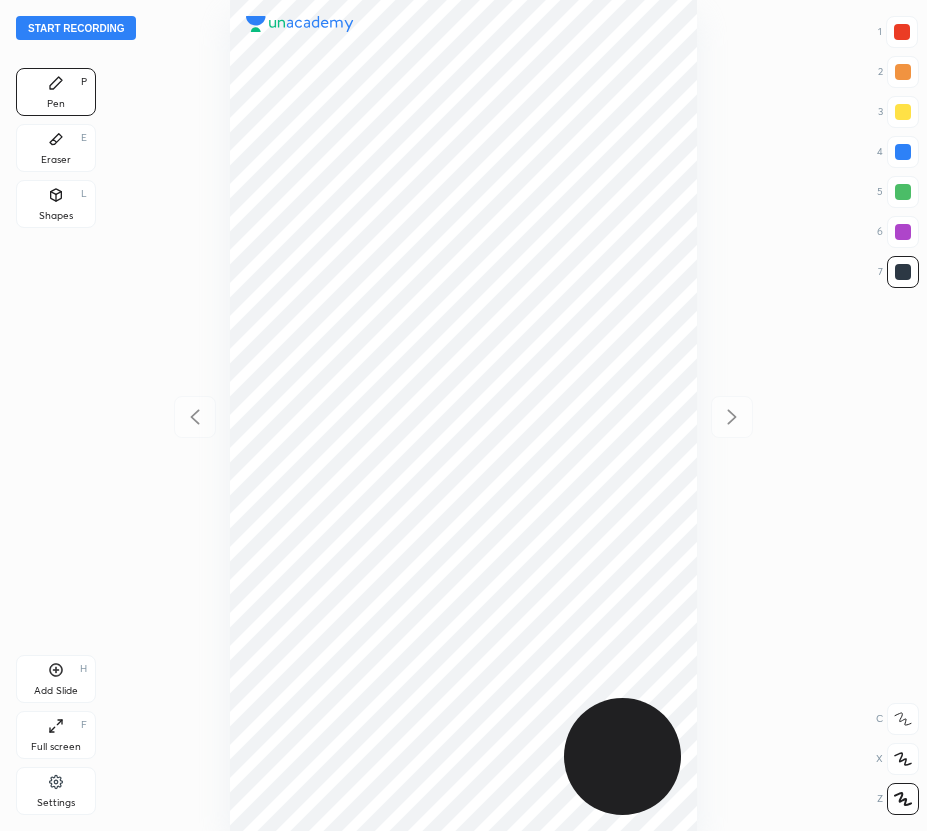 scroll, scrollTop: 0, scrollLeft: 0, axis: both 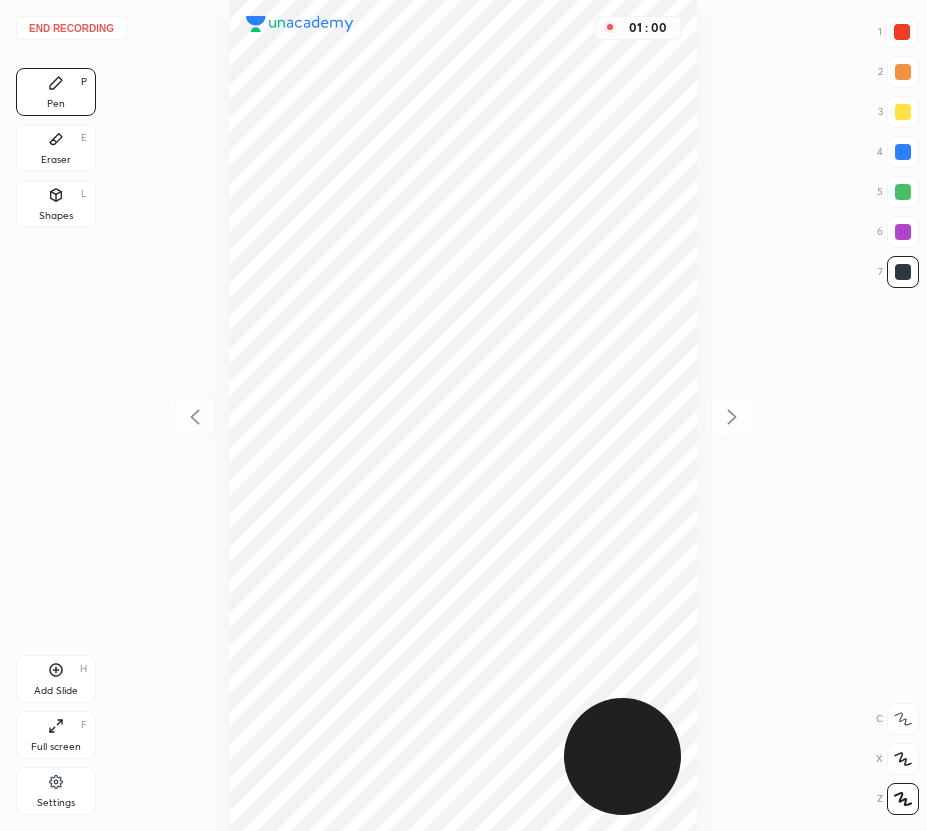 click on "Add Slide" at bounding box center [56, 691] 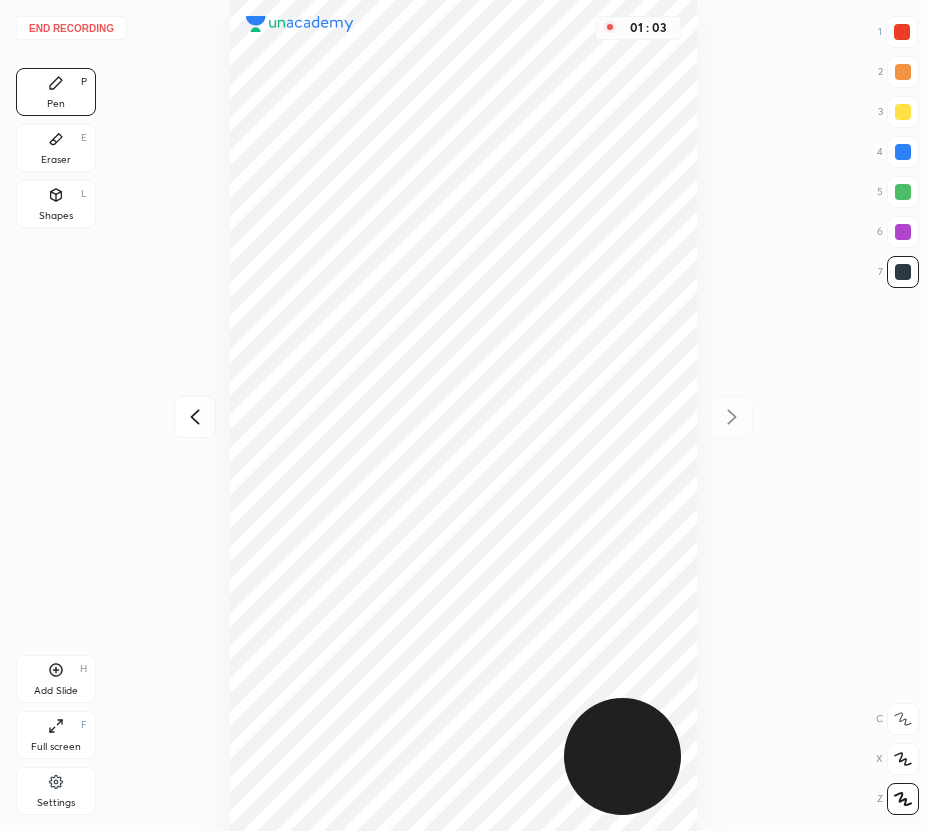 click 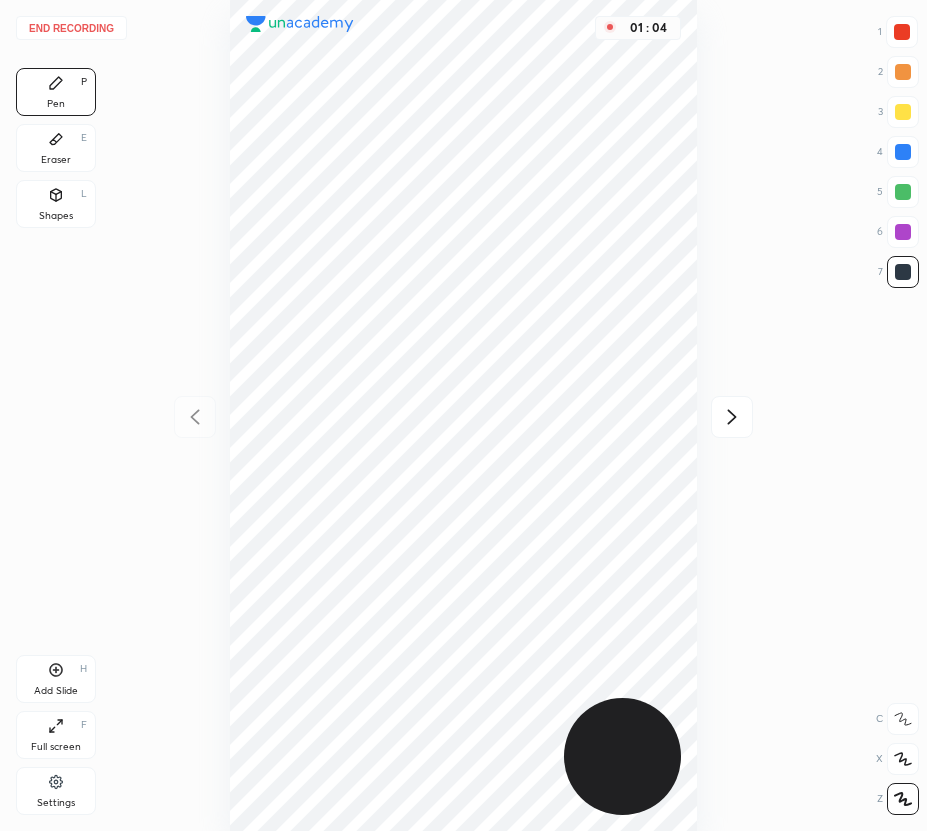 click 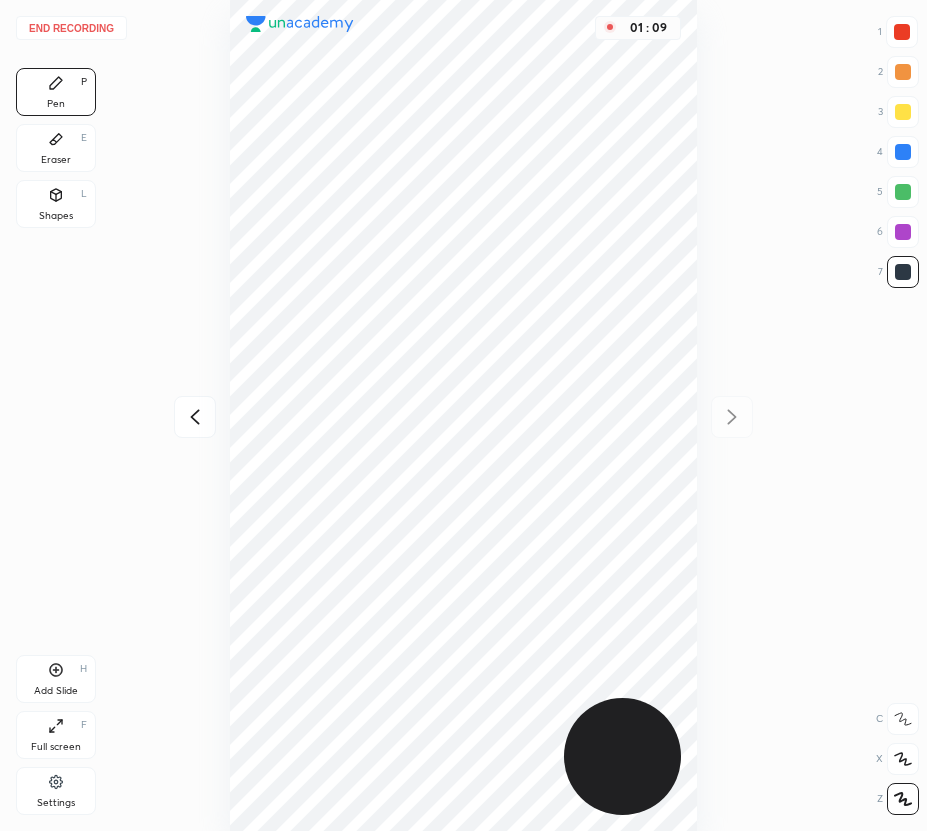 drag, startPoint x: 197, startPoint y: 403, endPoint x: 193, endPoint y: 392, distance: 11.7046995 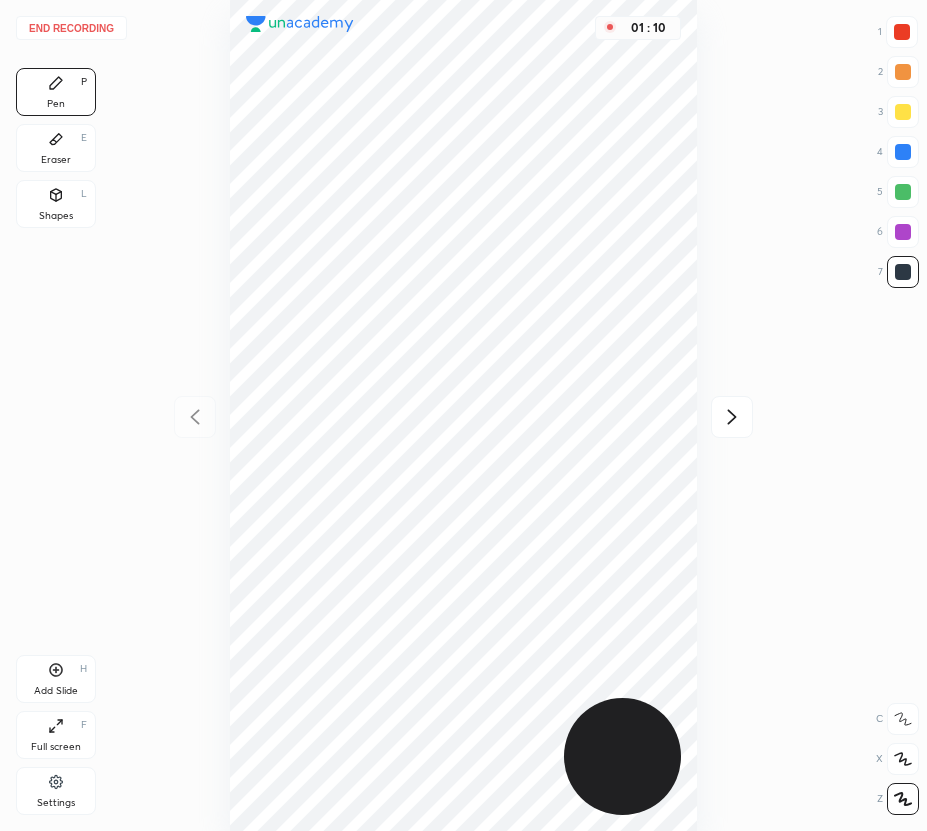 drag, startPoint x: 735, startPoint y: 407, endPoint x: 700, endPoint y: 359, distance: 59.405388 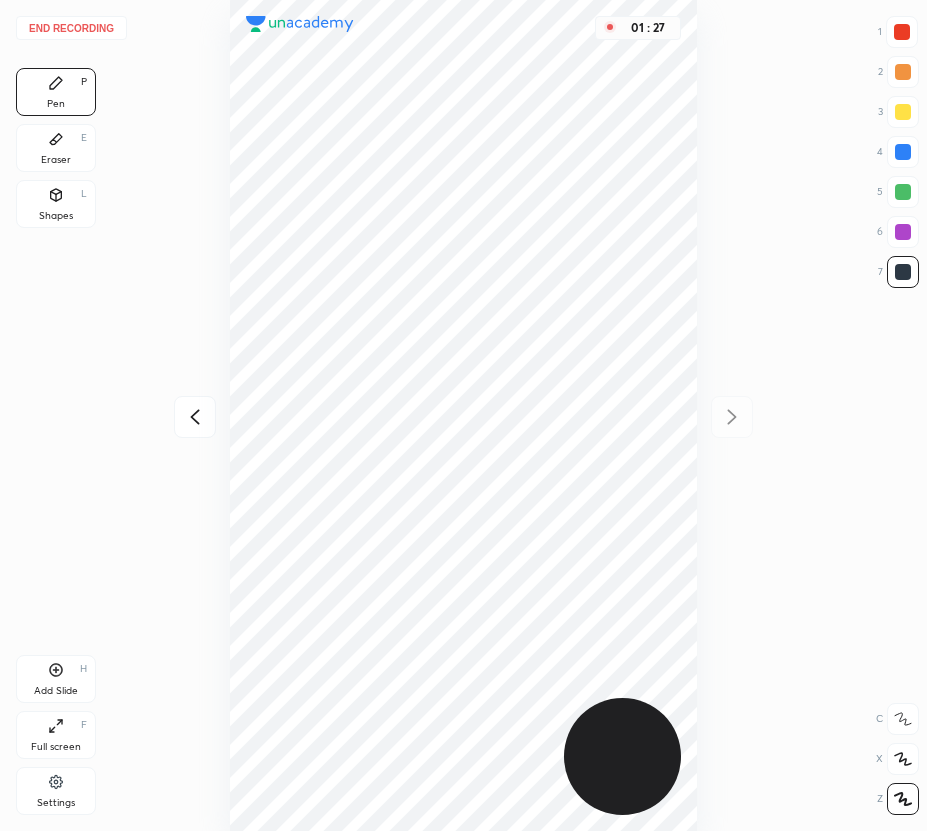 drag, startPoint x: 44, startPoint y: 151, endPoint x: 182, endPoint y: 281, distance: 189.58904 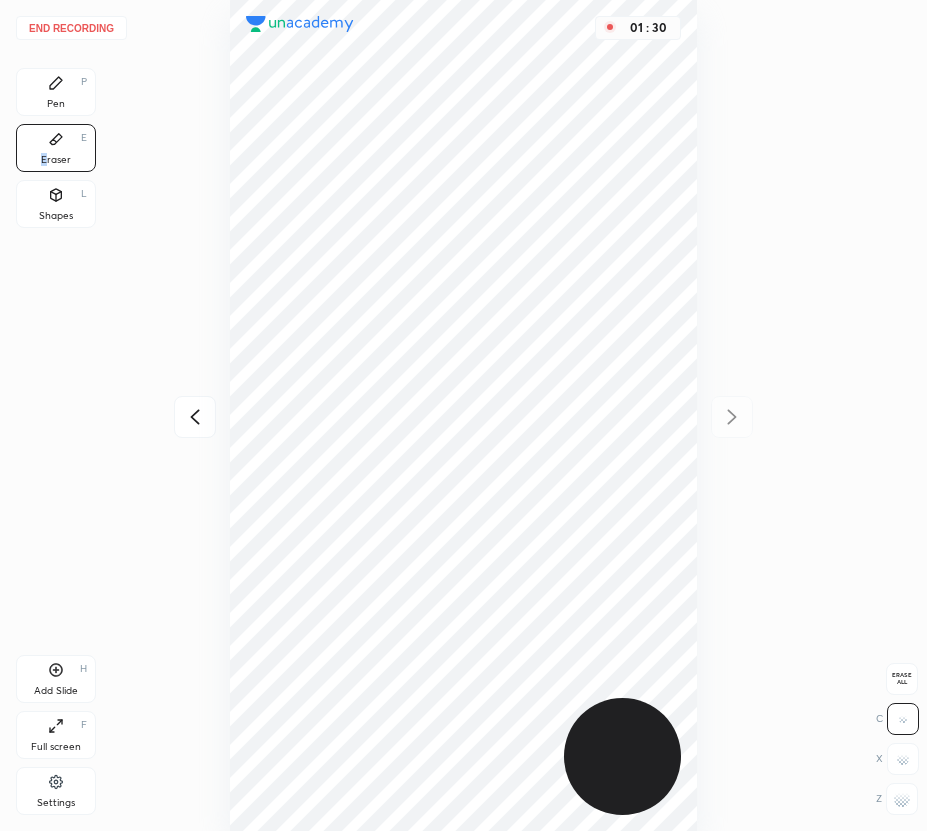 click on "Pen P" at bounding box center (56, 92) 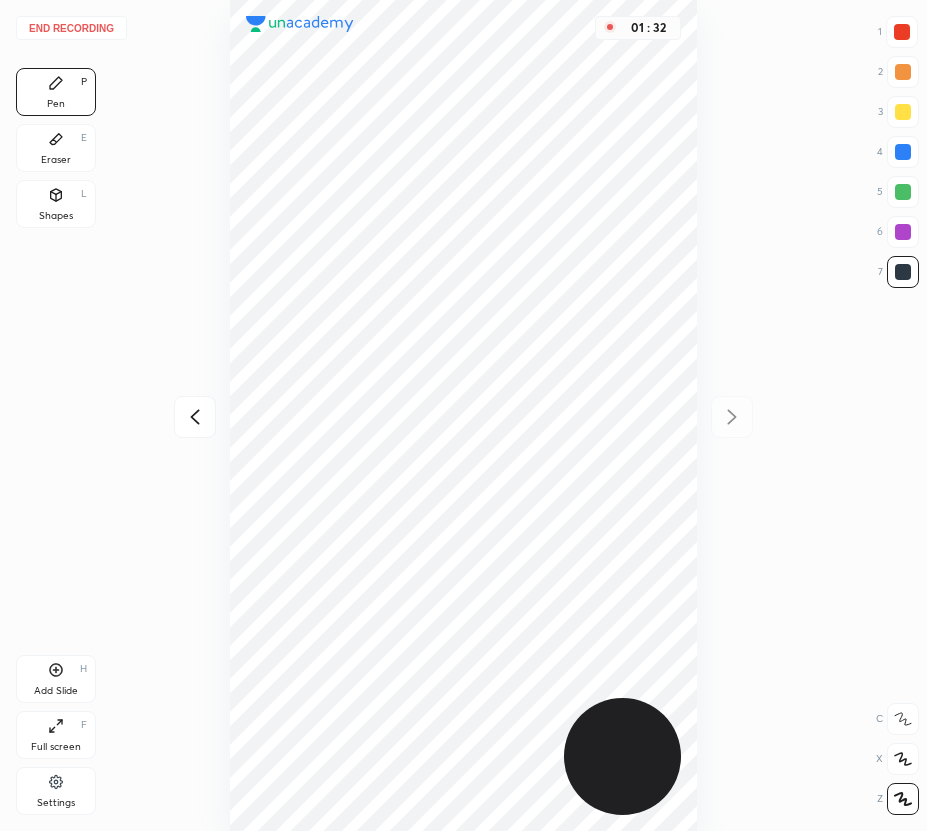 click on "Eraser E" at bounding box center [56, 148] 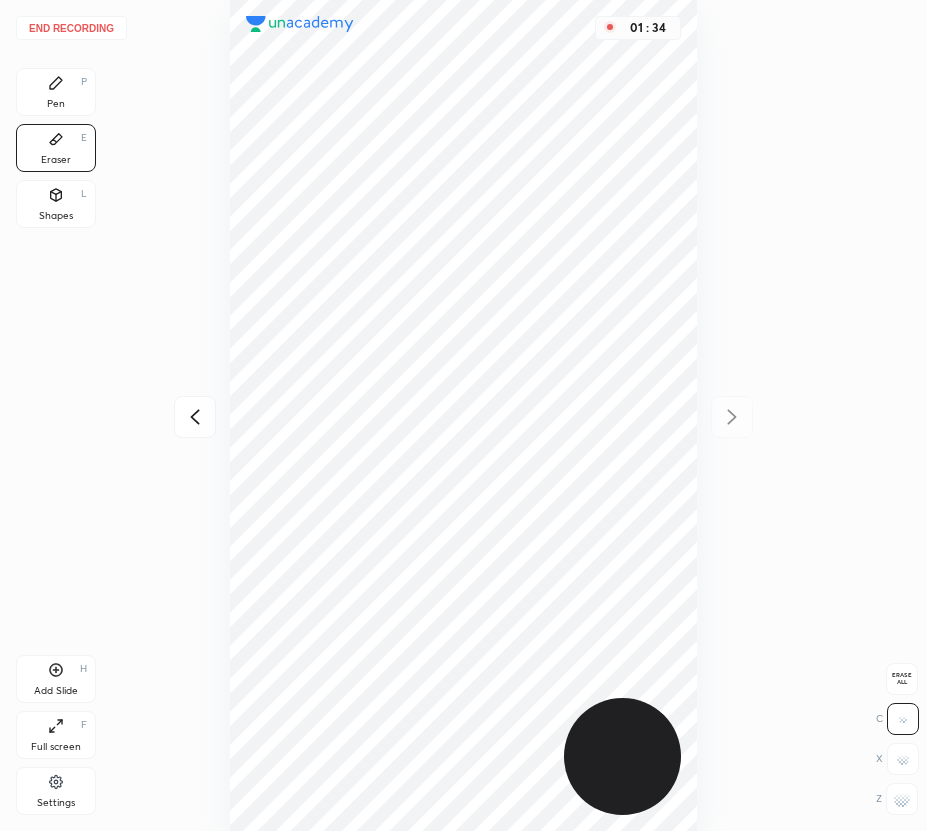 drag, startPoint x: 58, startPoint y: 79, endPoint x: 188, endPoint y: 137, distance: 142.35168 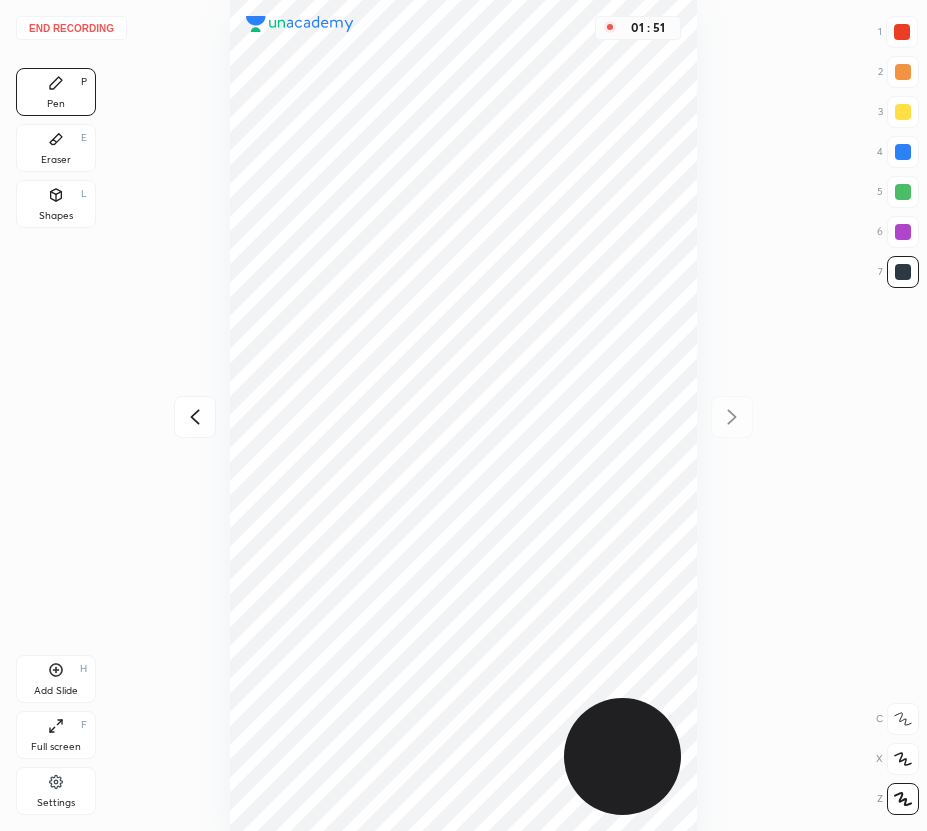 click on "End recording" at bounding box center (71, 28) 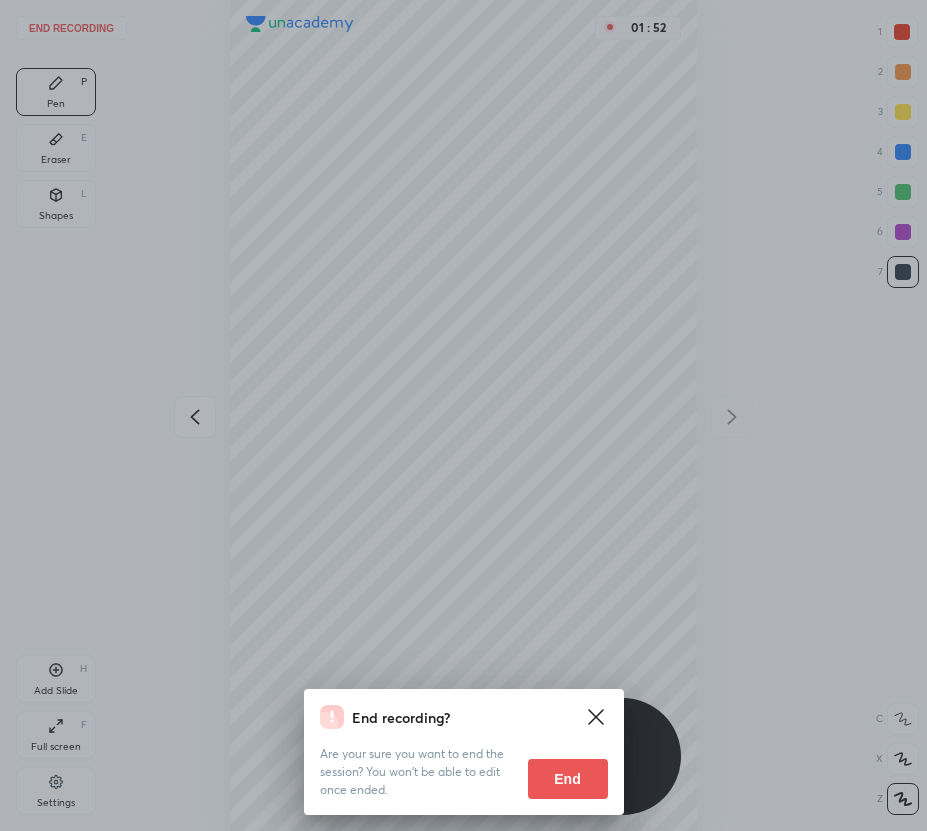drag, startPoint x: 537, startPoint y: 783, endPoint x: 486, endPoint y: 785, distance: 51.0392 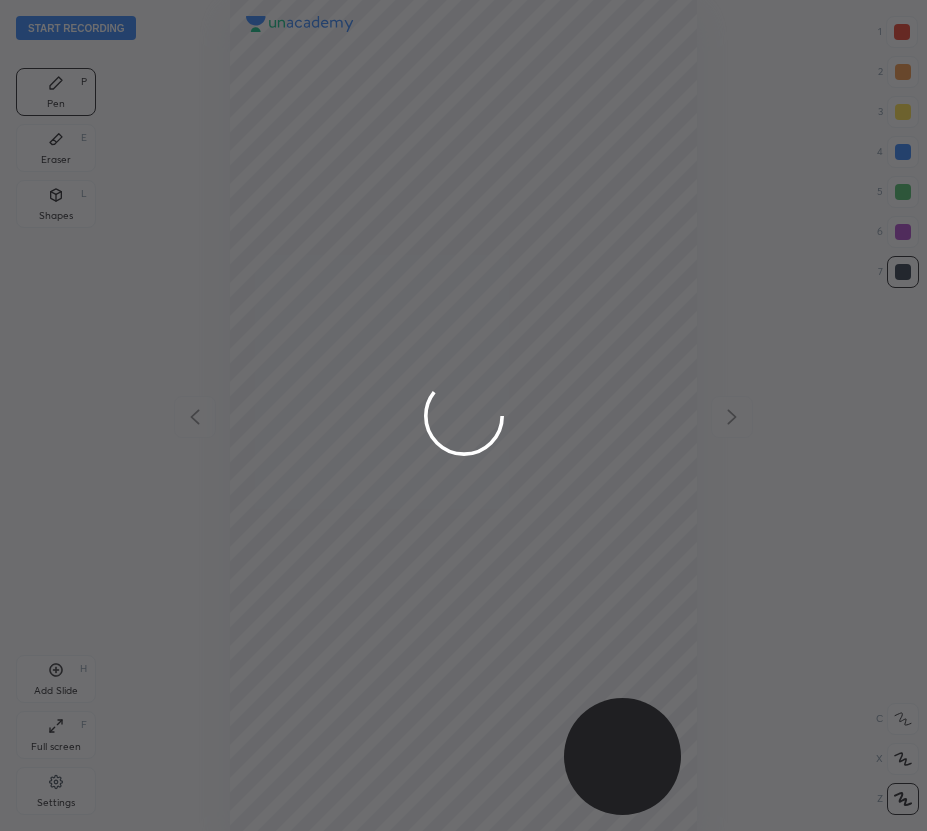 scroll, scrollTop: 99169, scrollLeft: 99393, axis: both 